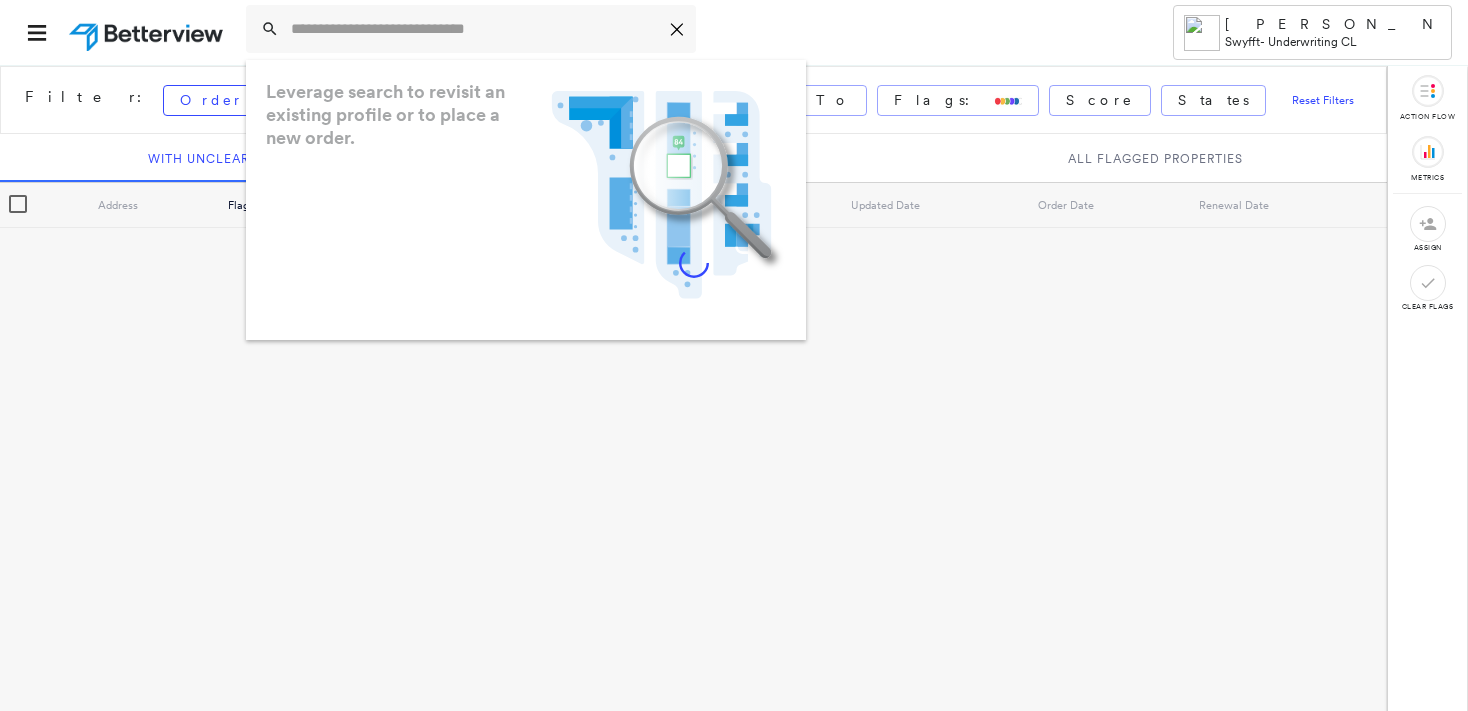 scroll, scrollTop: 0, scrollLeft: 0, axis: both 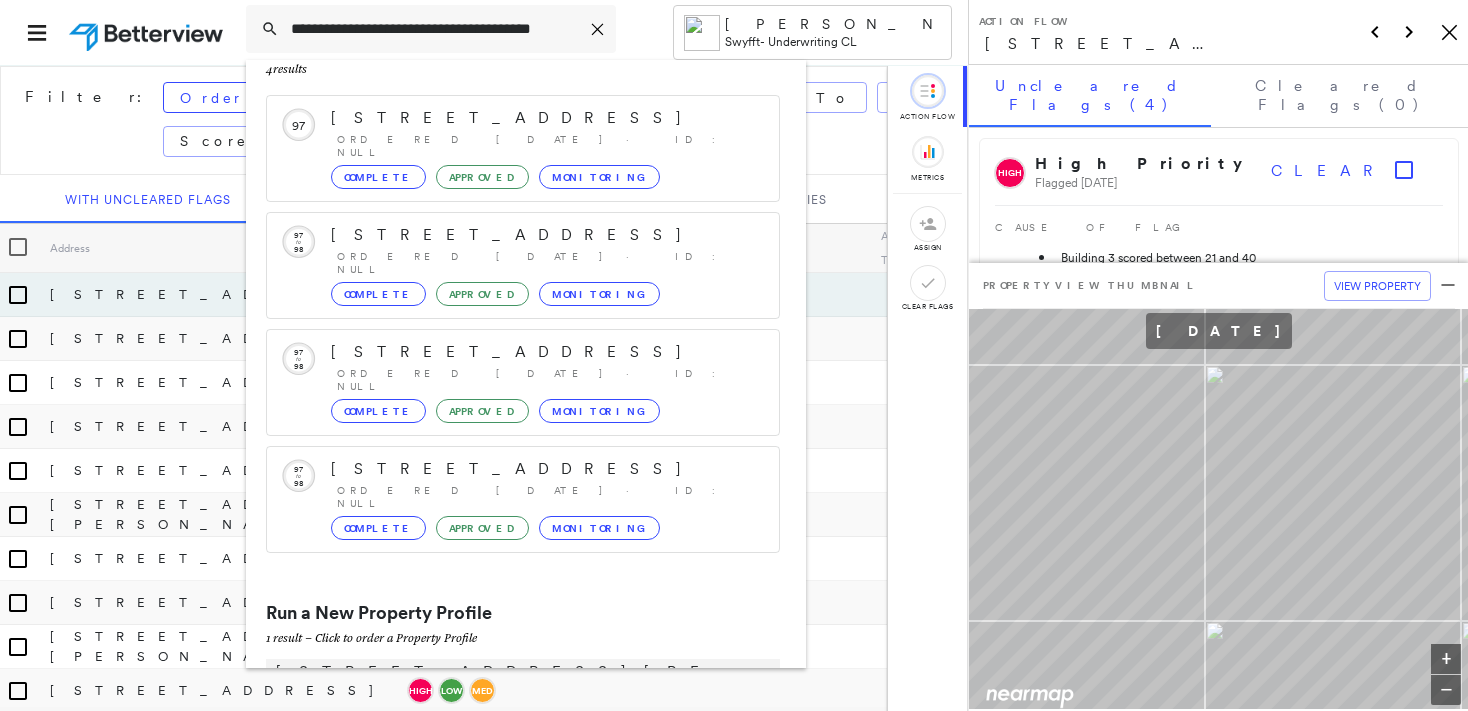 type on "**********" 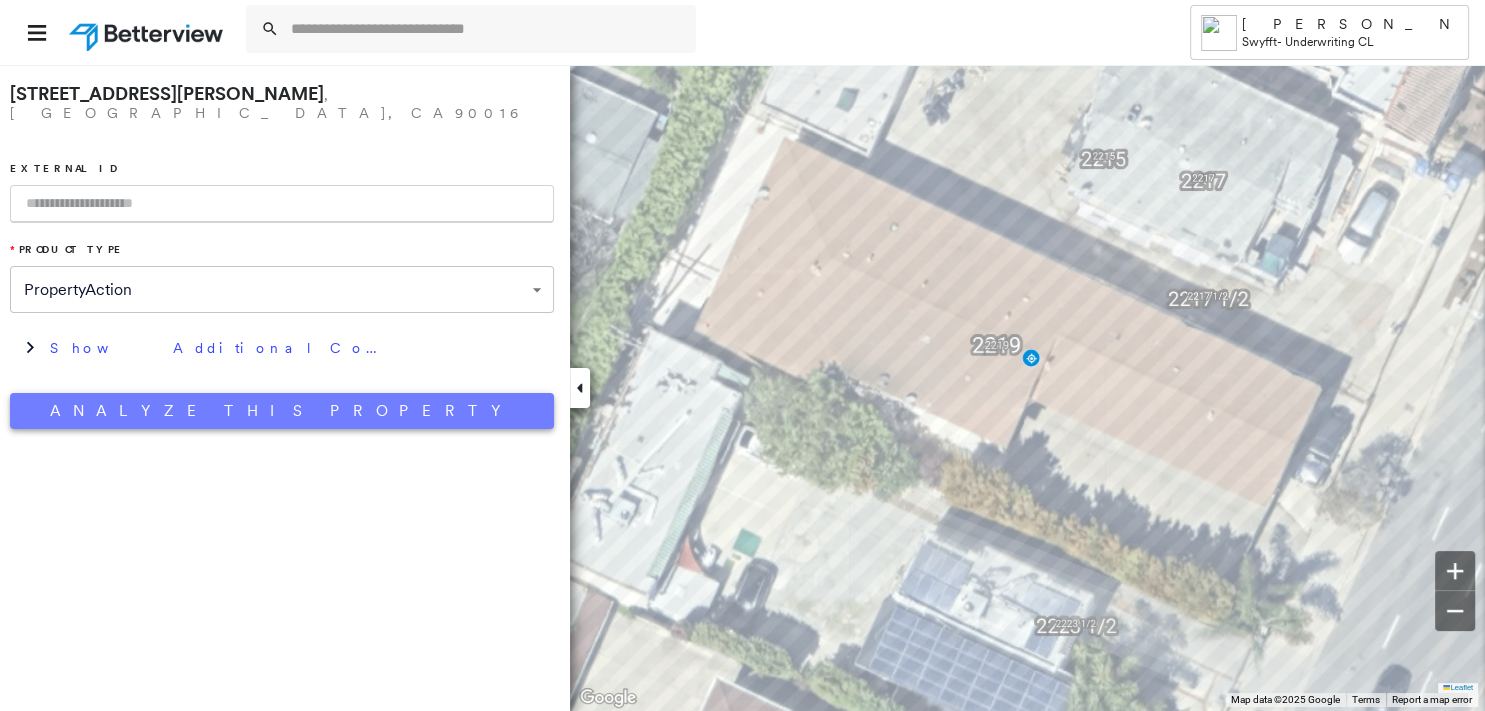 click on "Analyze This Property" at bounding box center (282, 411) 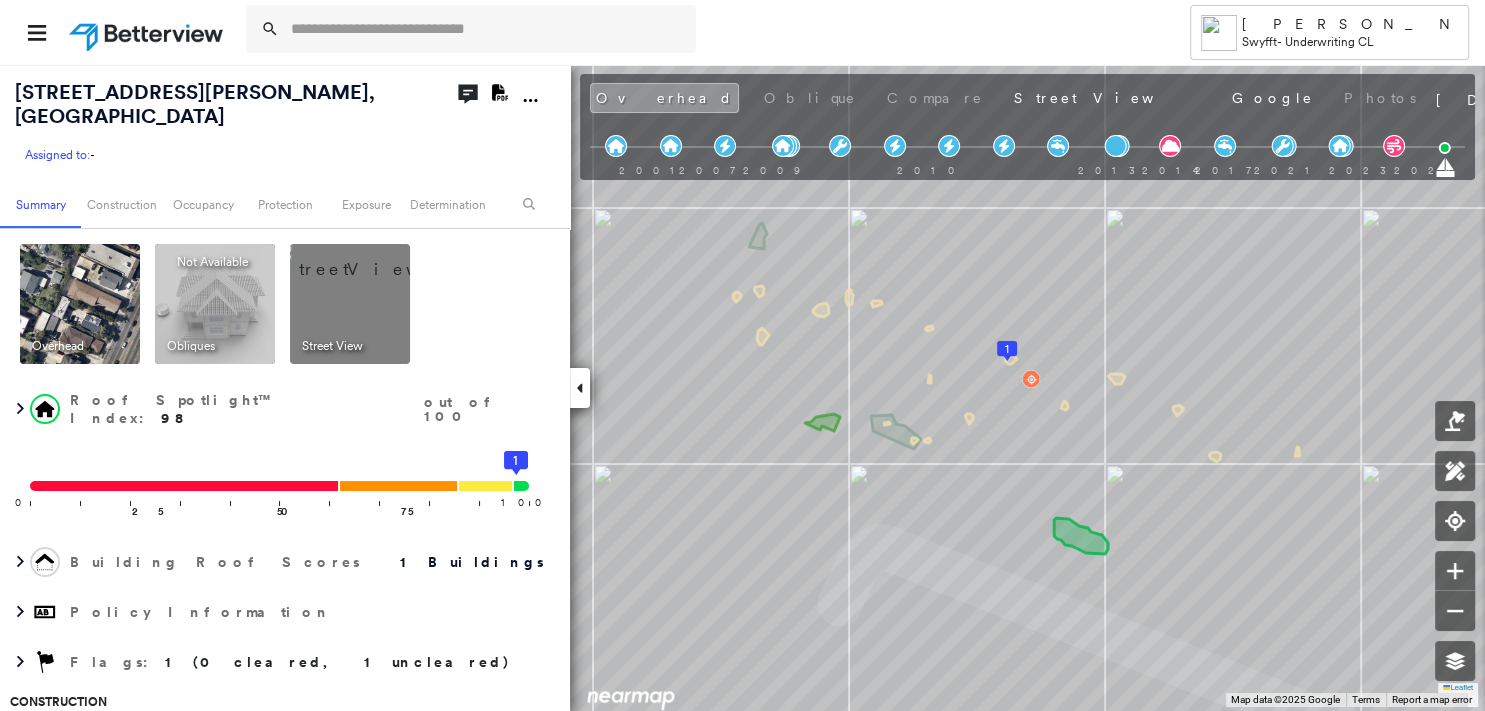 click on "Download PDF Report" 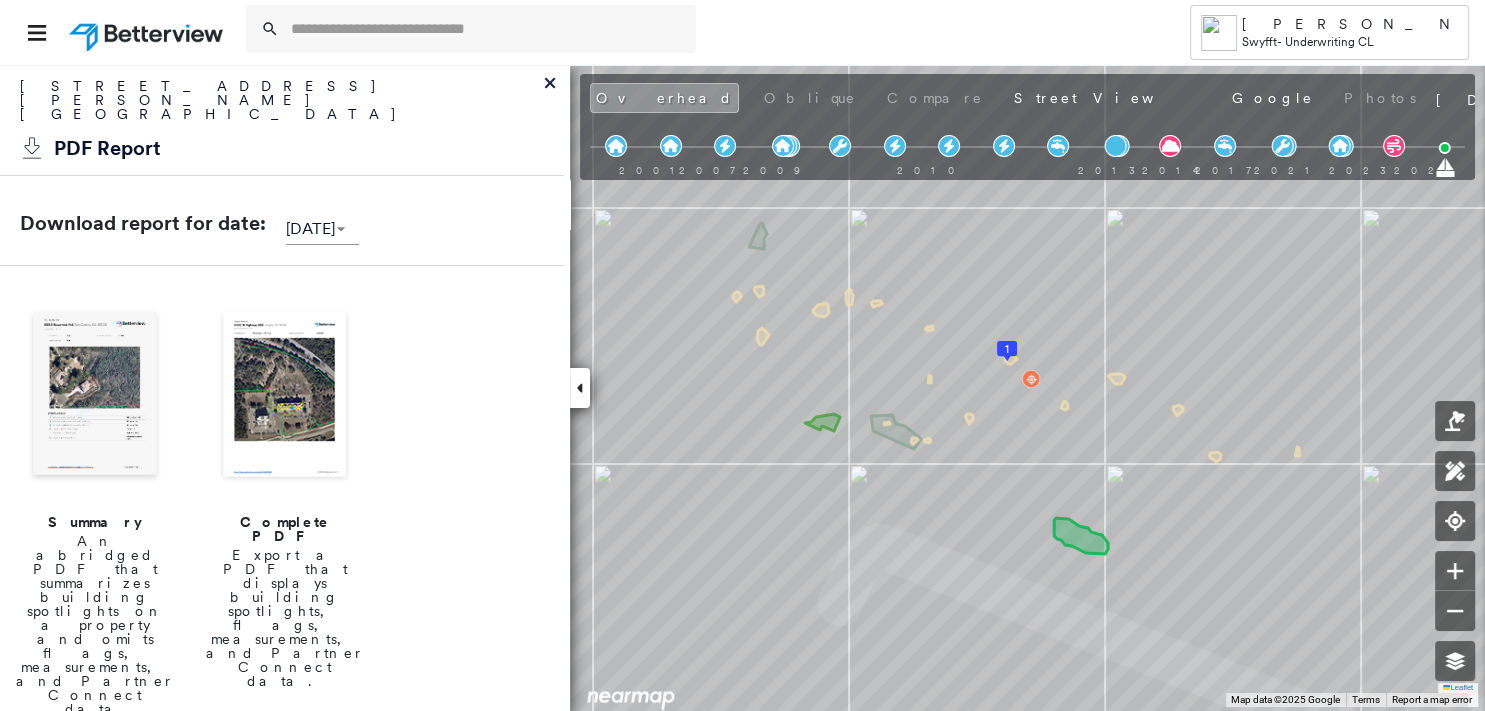 click at bounding box center [95, 396] 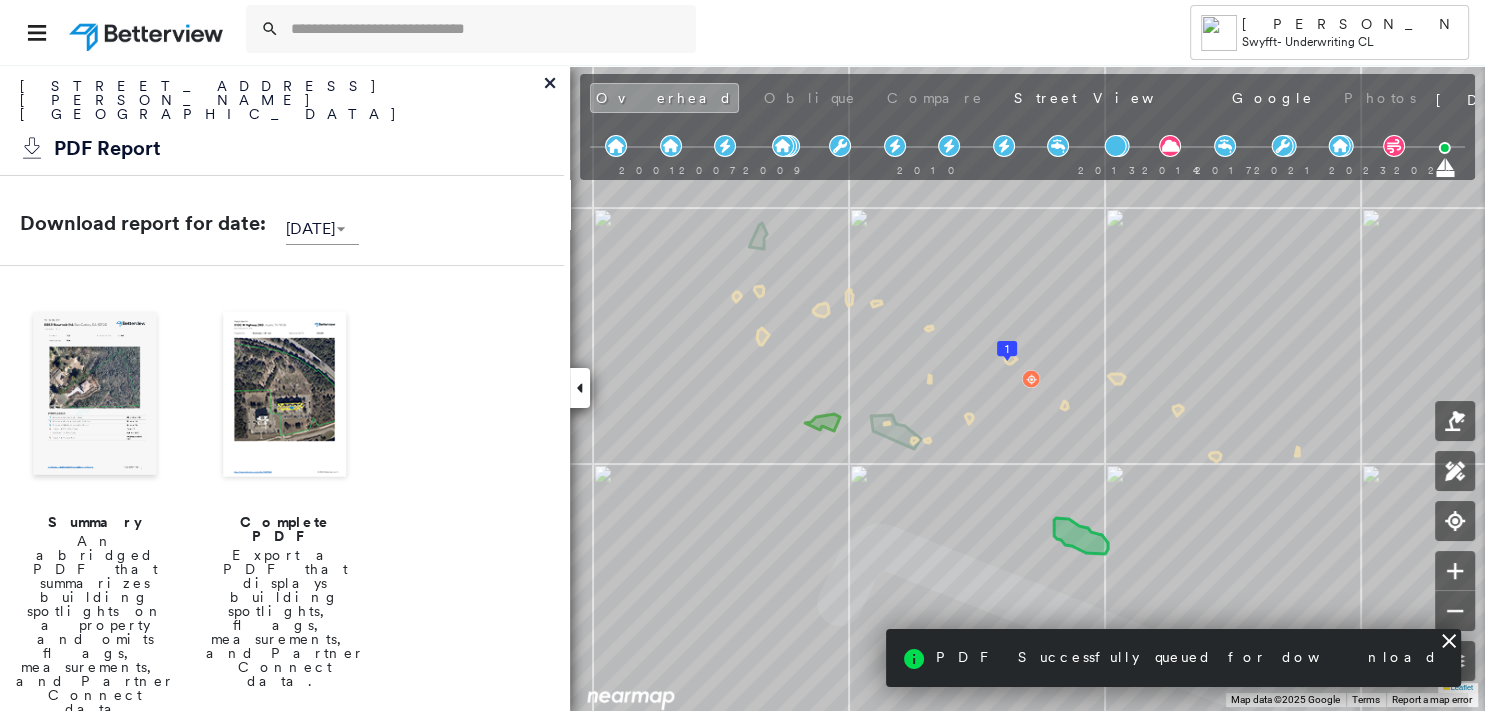 click at bounding box center [95, 396] 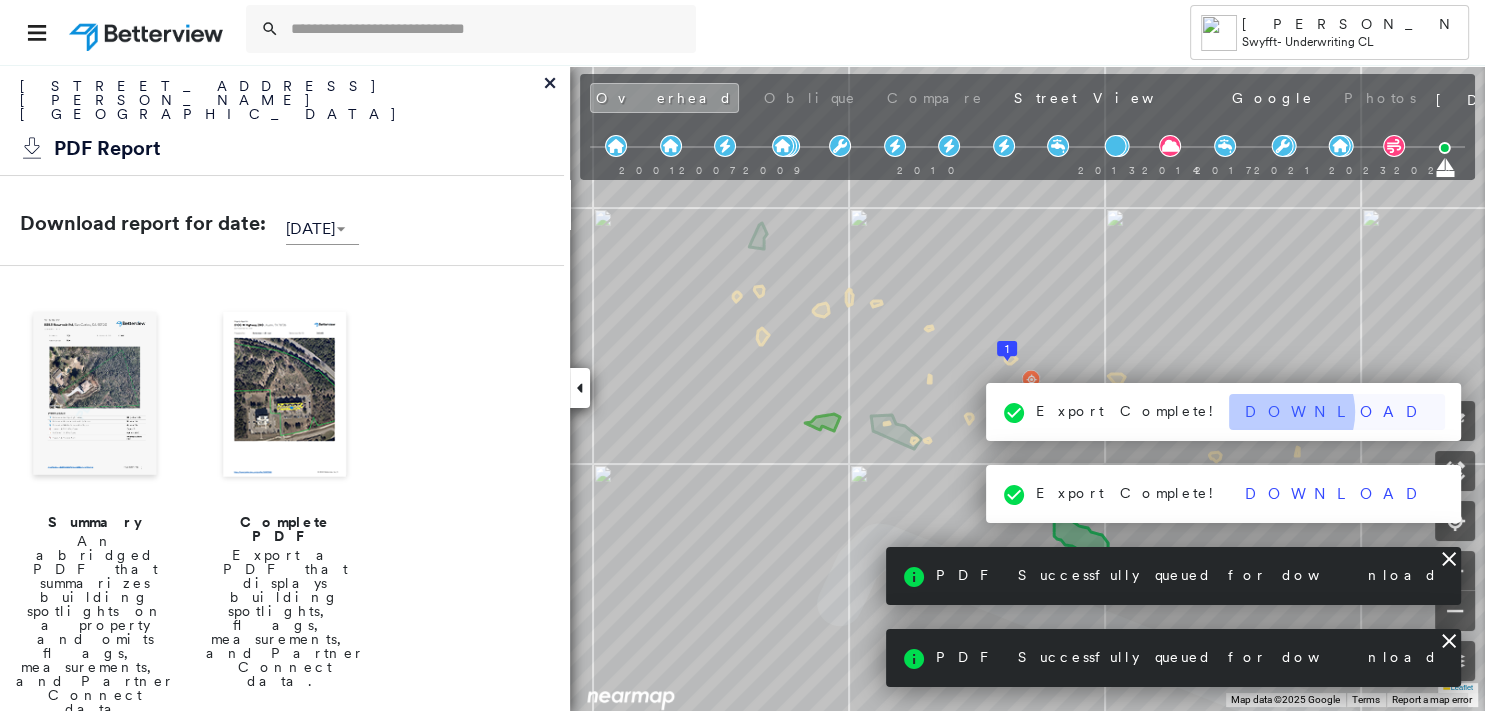 click on "Download" at bounding box center [1337, 412] 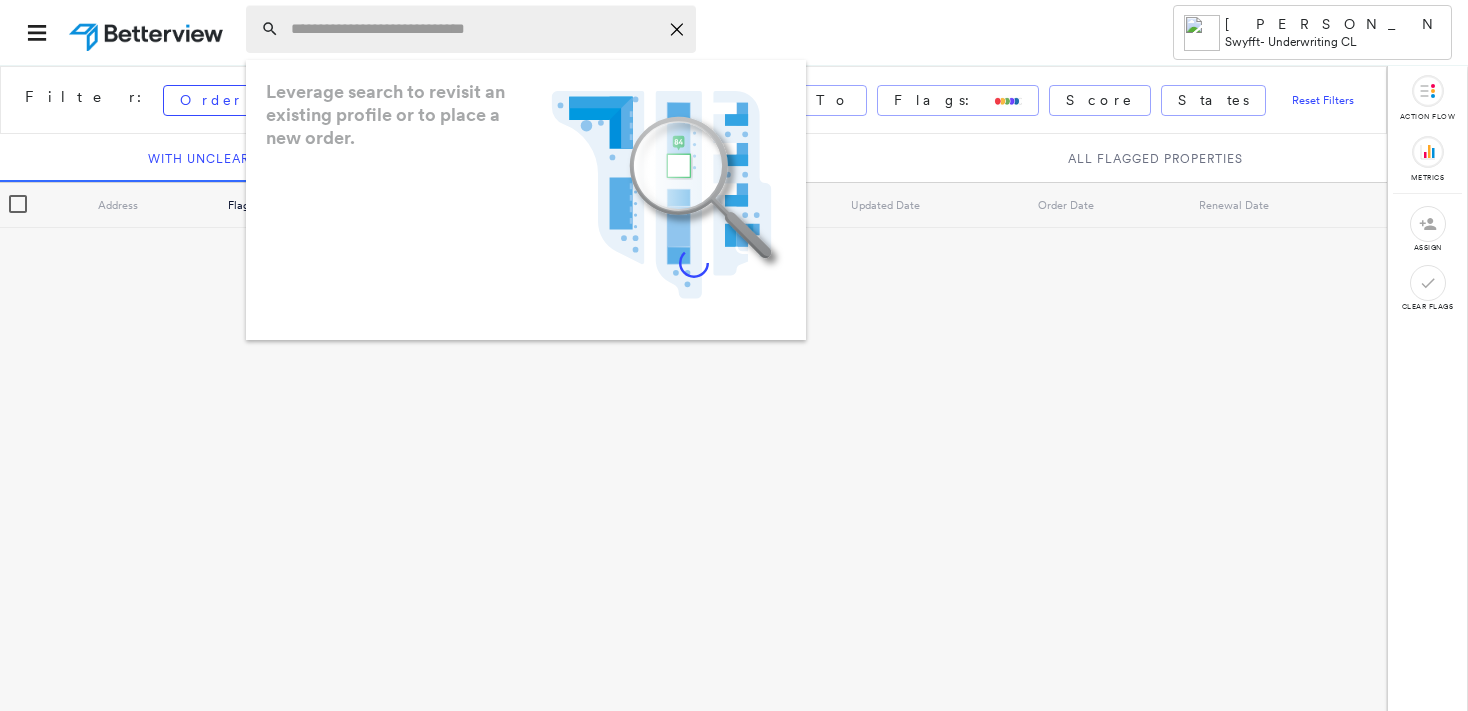 scroll, scrollTop: 0, scrollLeft: 0, axis: both 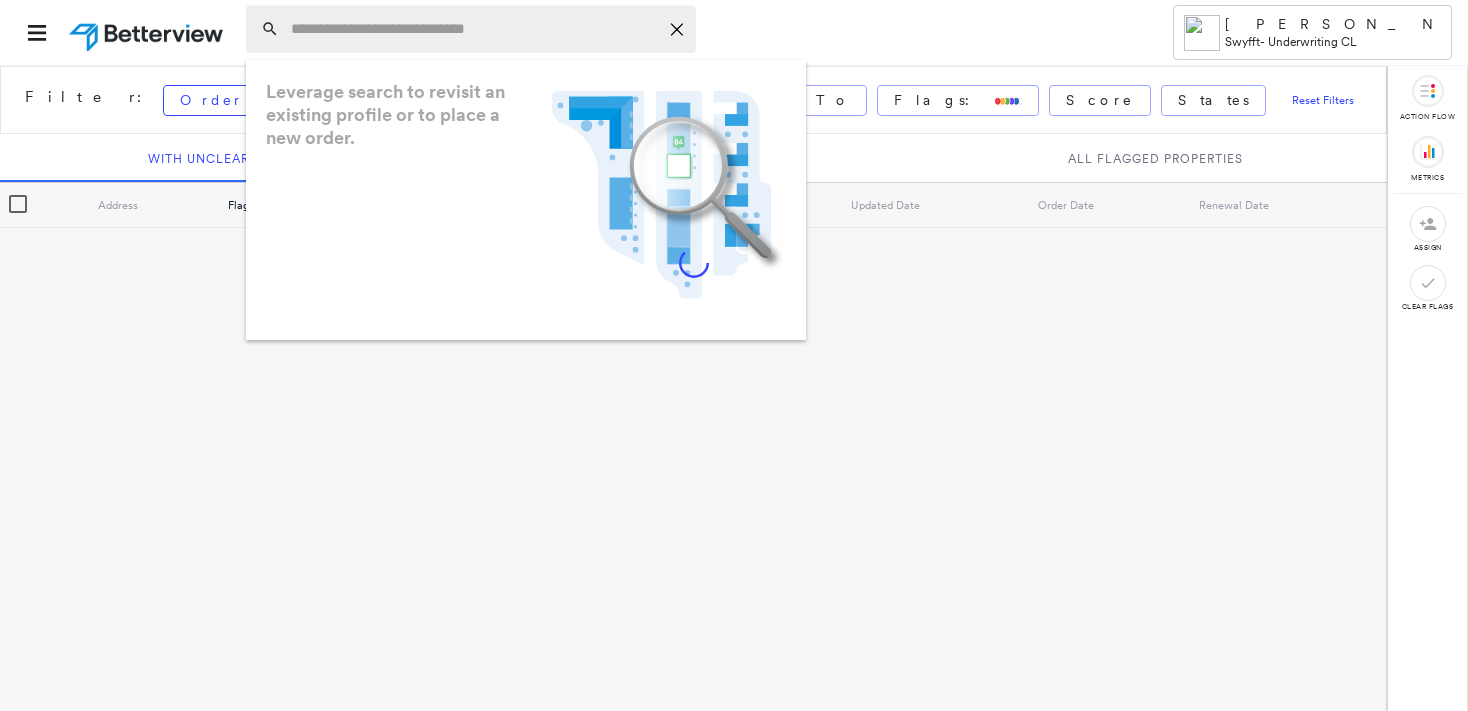 type on "**********" 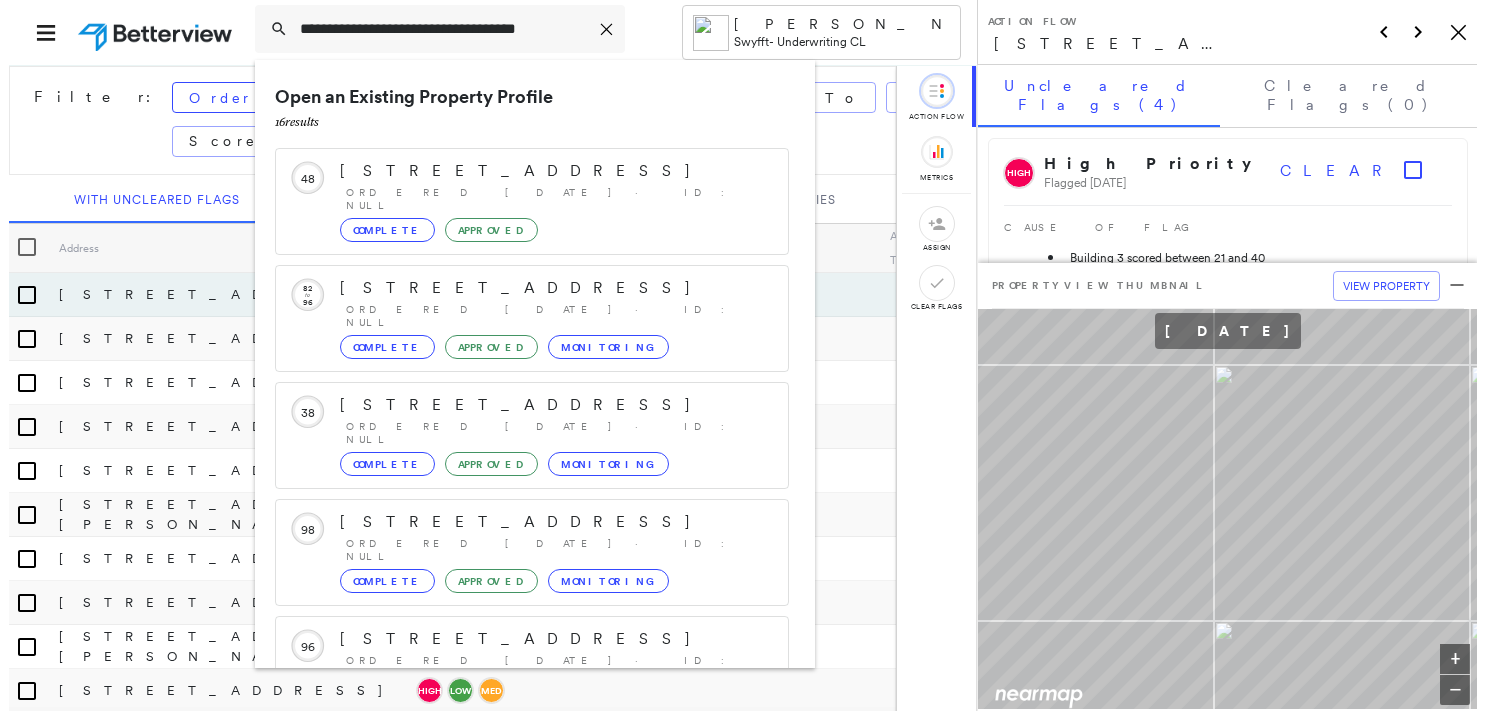 scroll, scrollTop: 208, scrollLeft: 0, axis: vertical 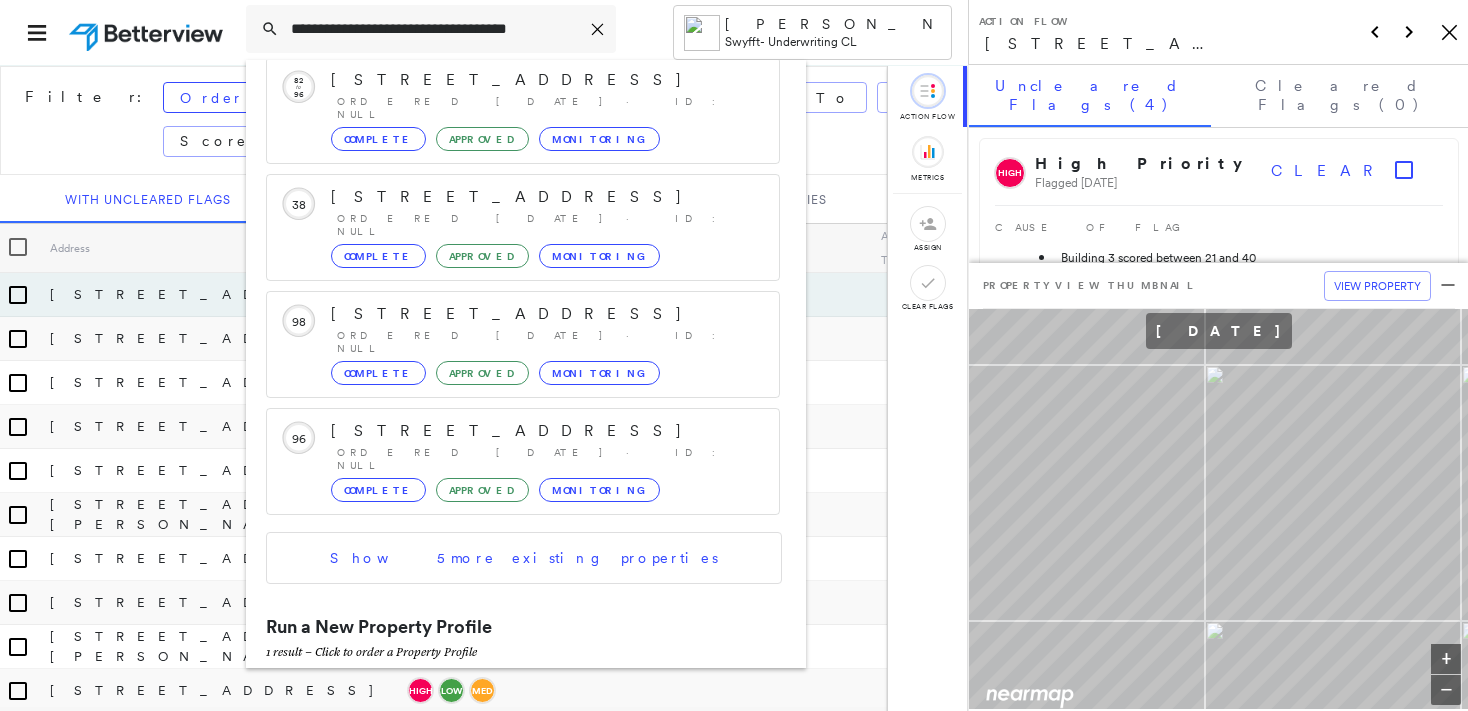 click on "212 W Garfield Ave, Glendale, CA 91204" at bounding box center [501, 696] 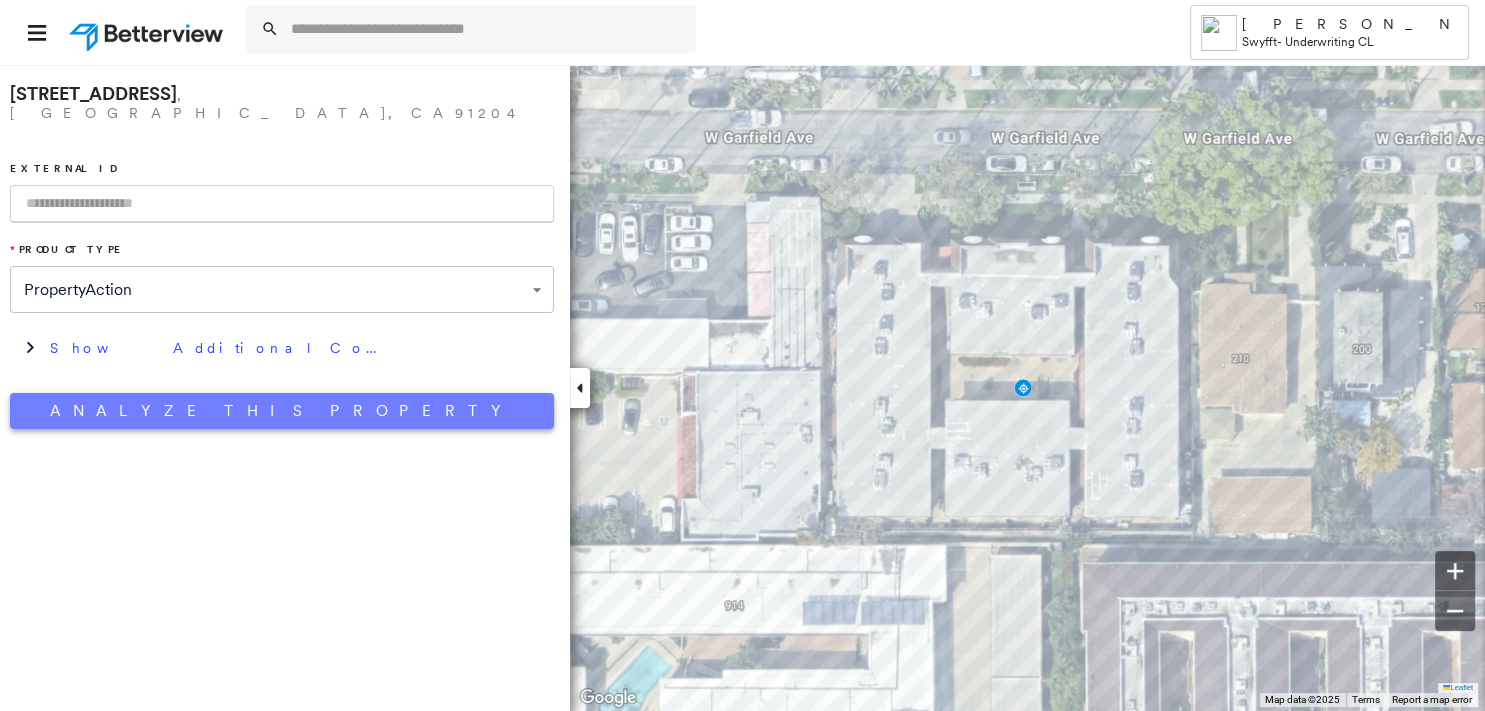 click on "Analyze This Property" at bounding box center (282, 411) 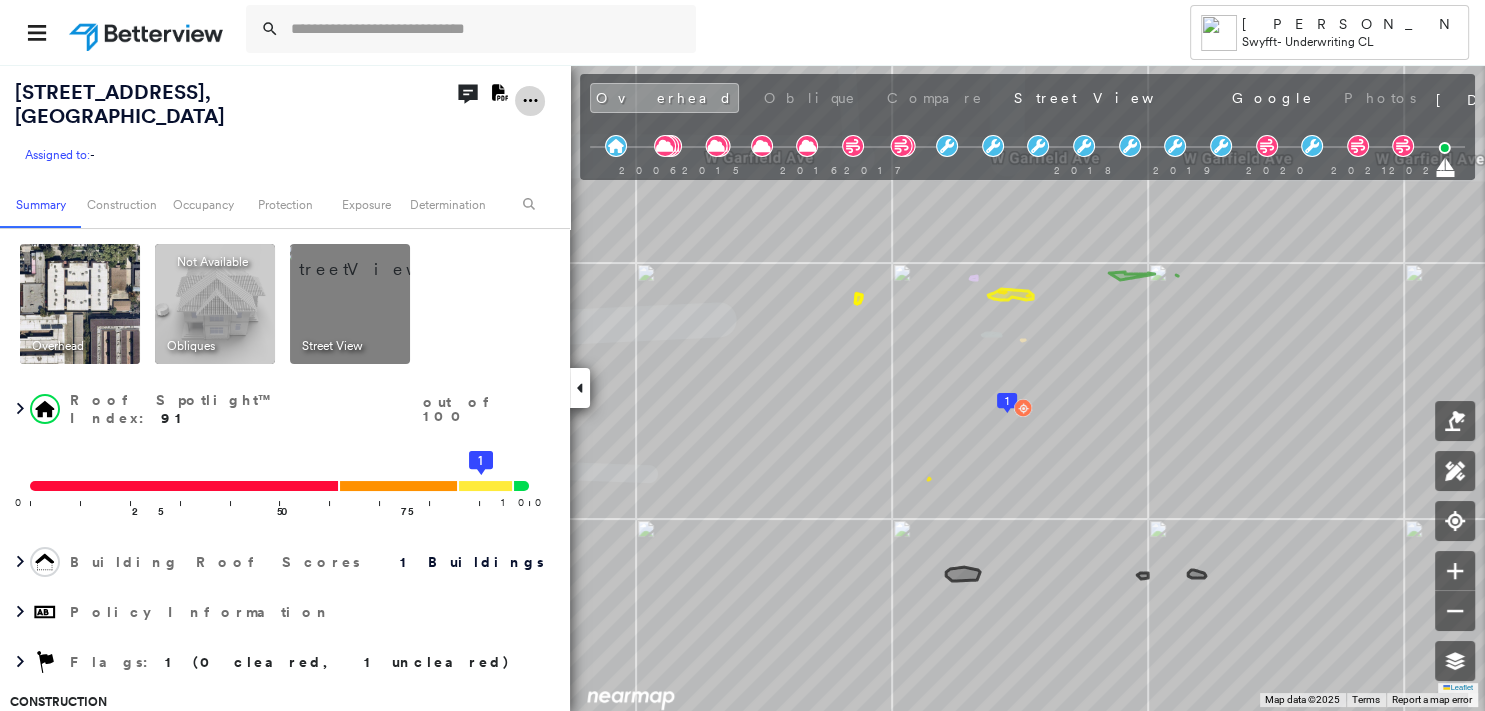 click at bounding box center [530, 100] 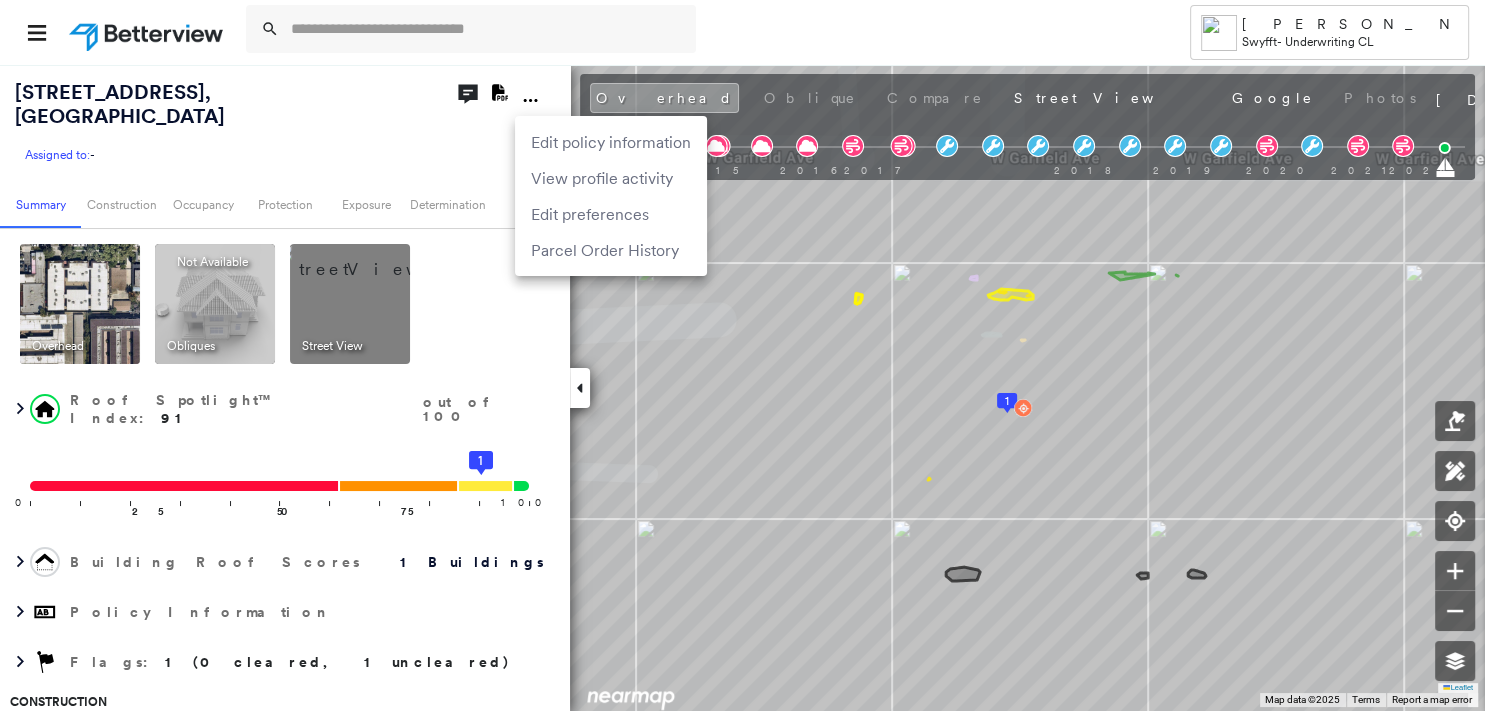 click at bounding box center [742, 355] 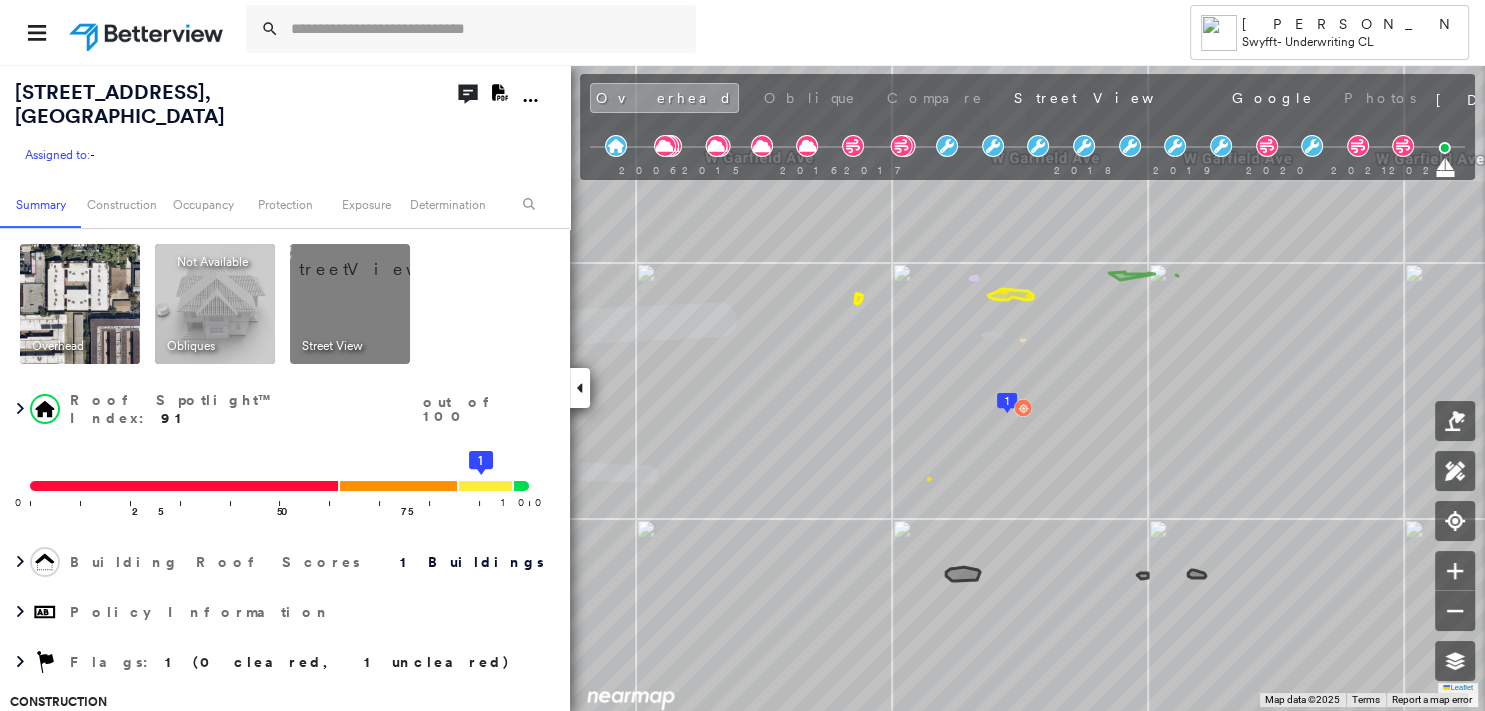 click 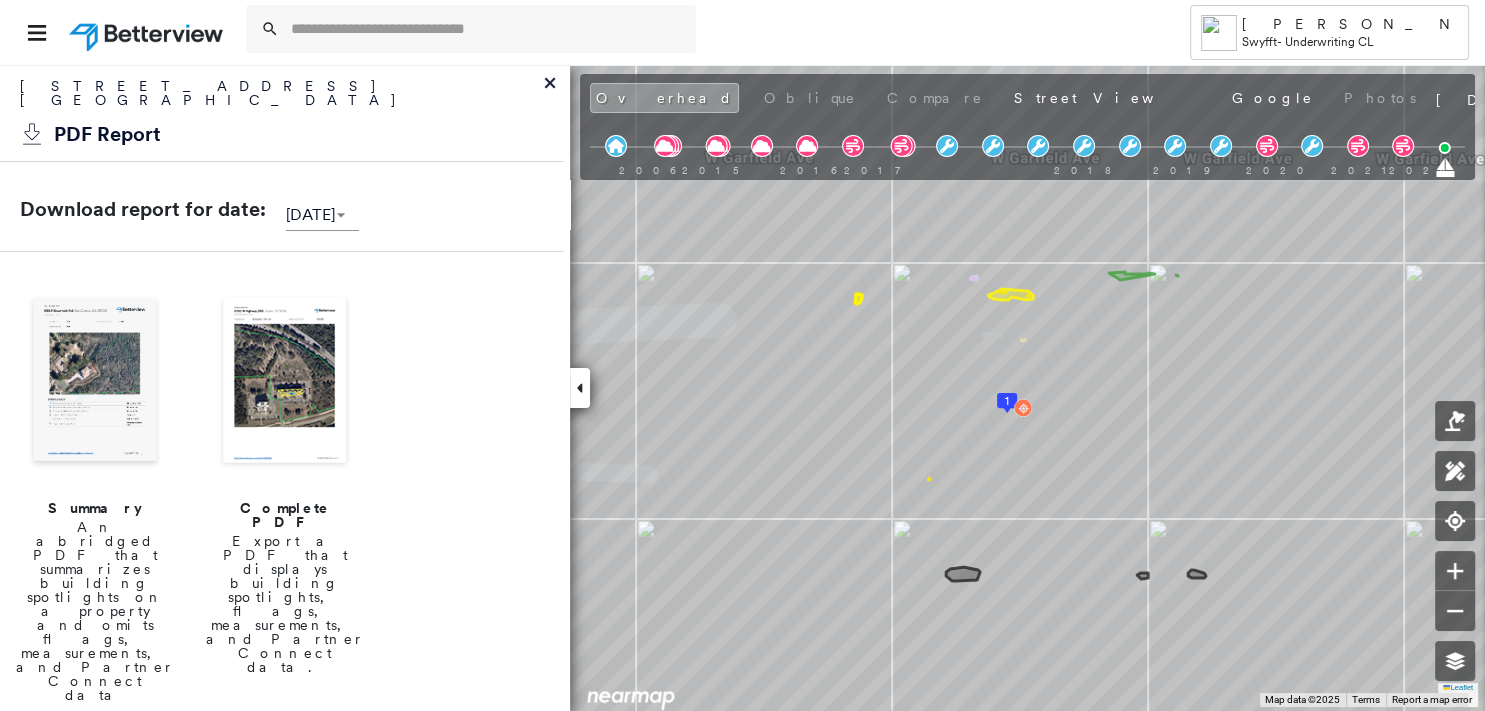 click at bounding box center (95, 382) 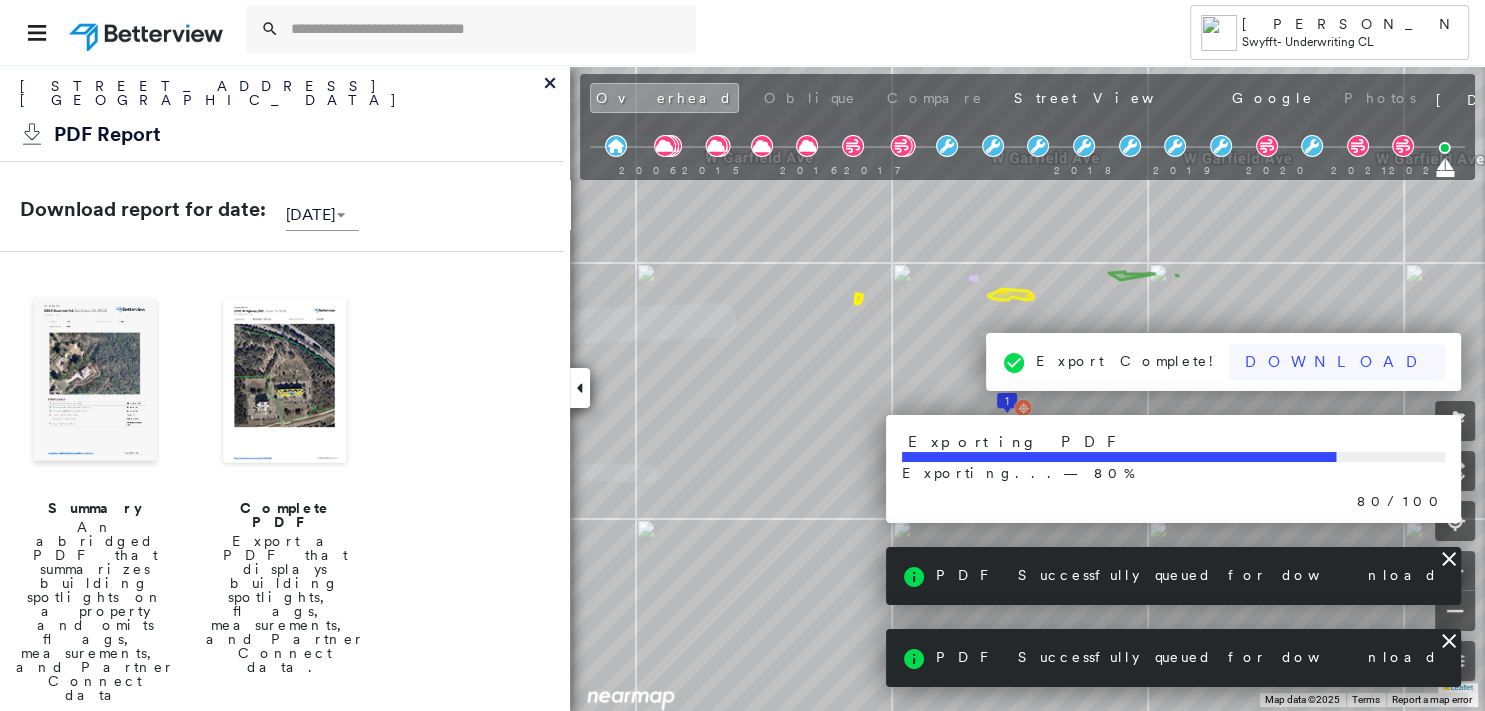 click on "Download" at bounding box center [1337, 362] 